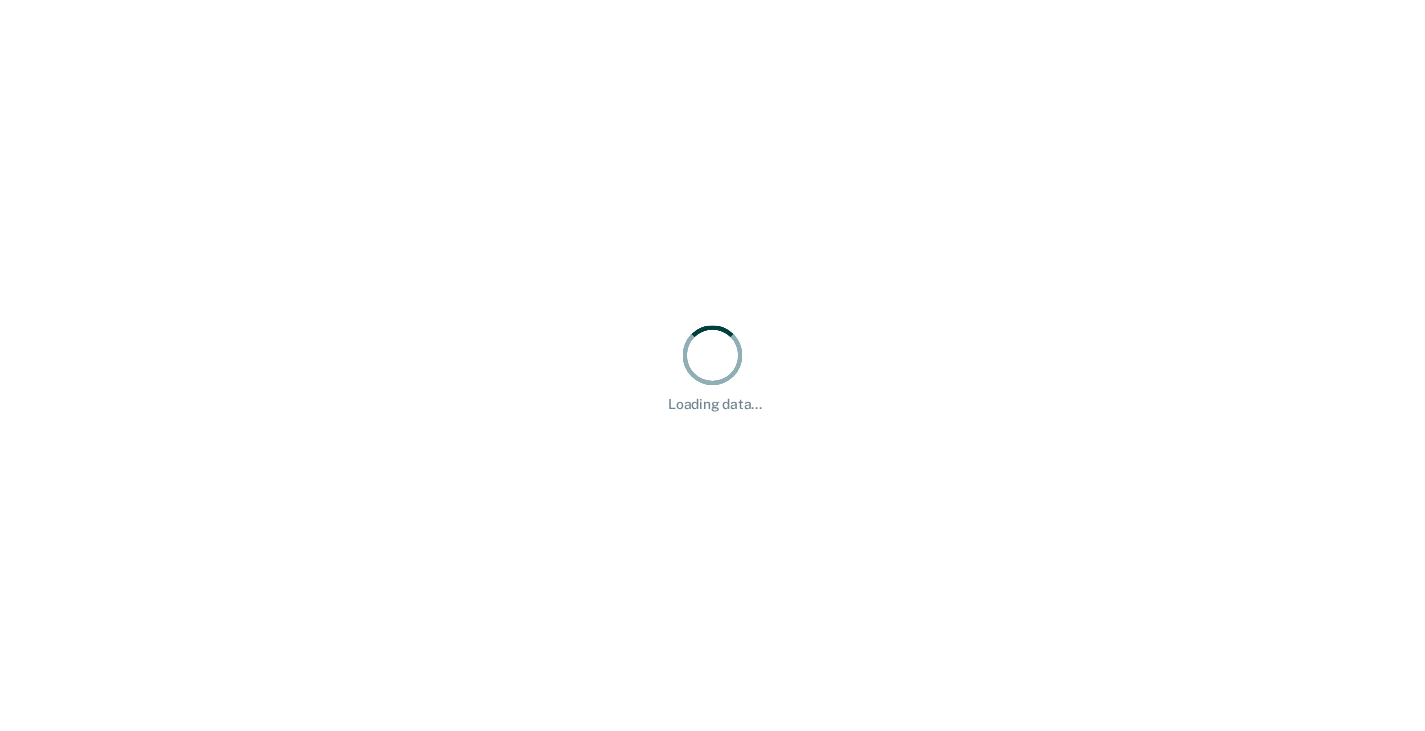 scroll, scrollTop: 0, scrollLeft: 0, axis: both 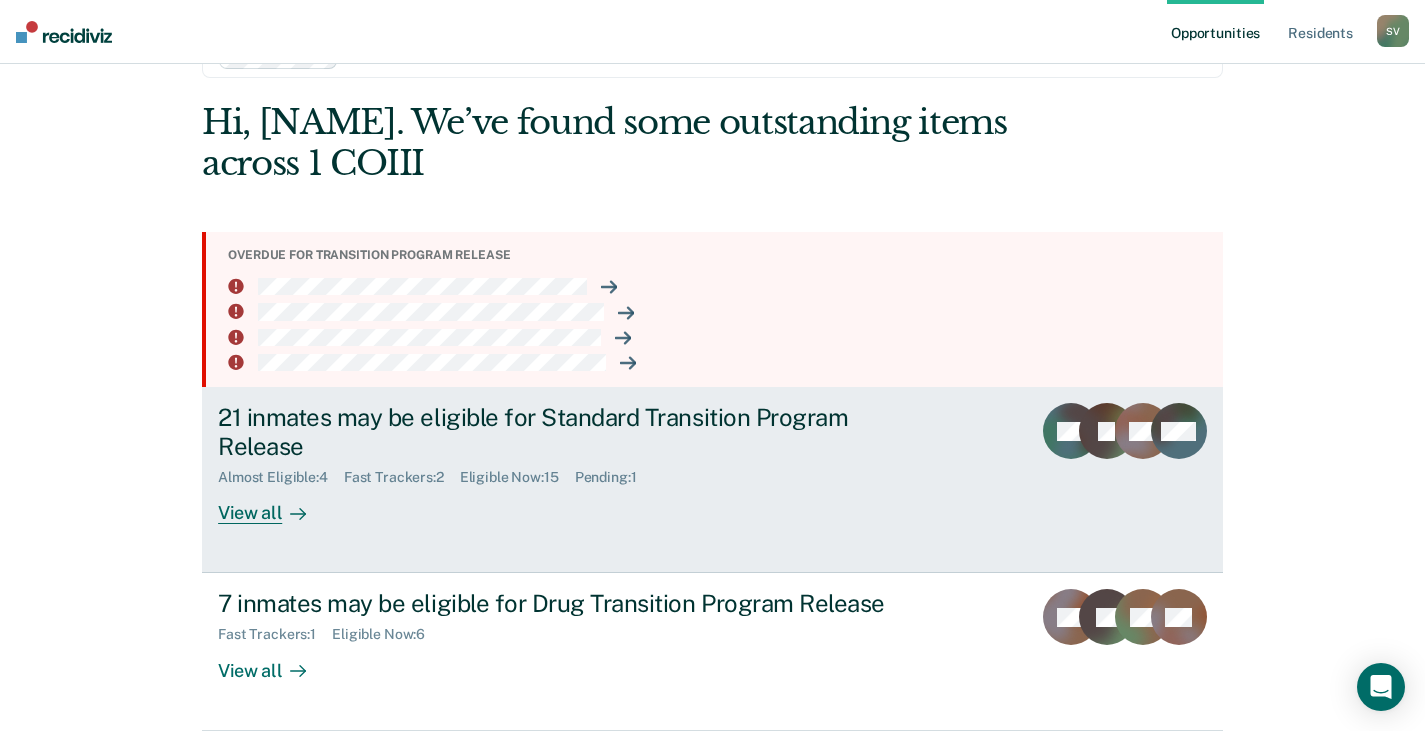 click at bounding box center [294, 513] 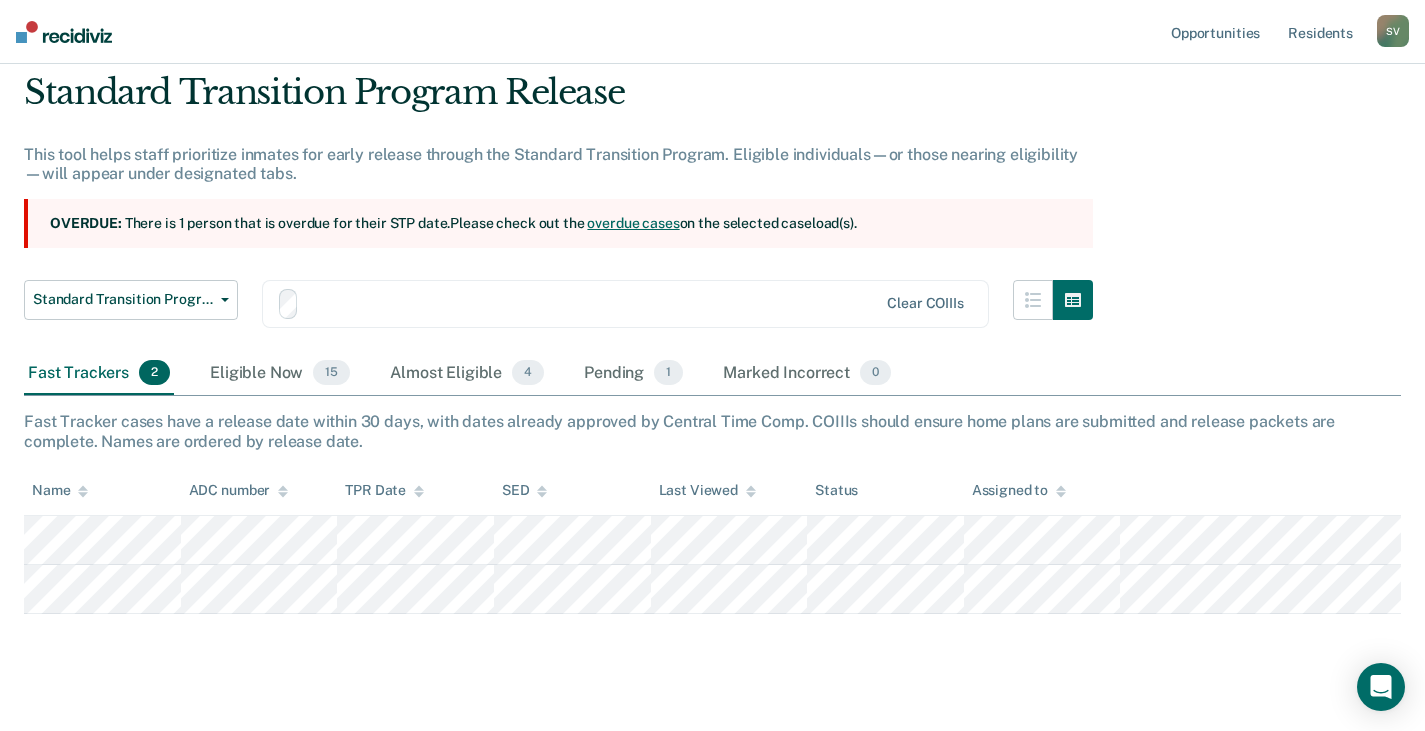 scroll, scrollTop: 0, scrollLeft: 0, axis: both 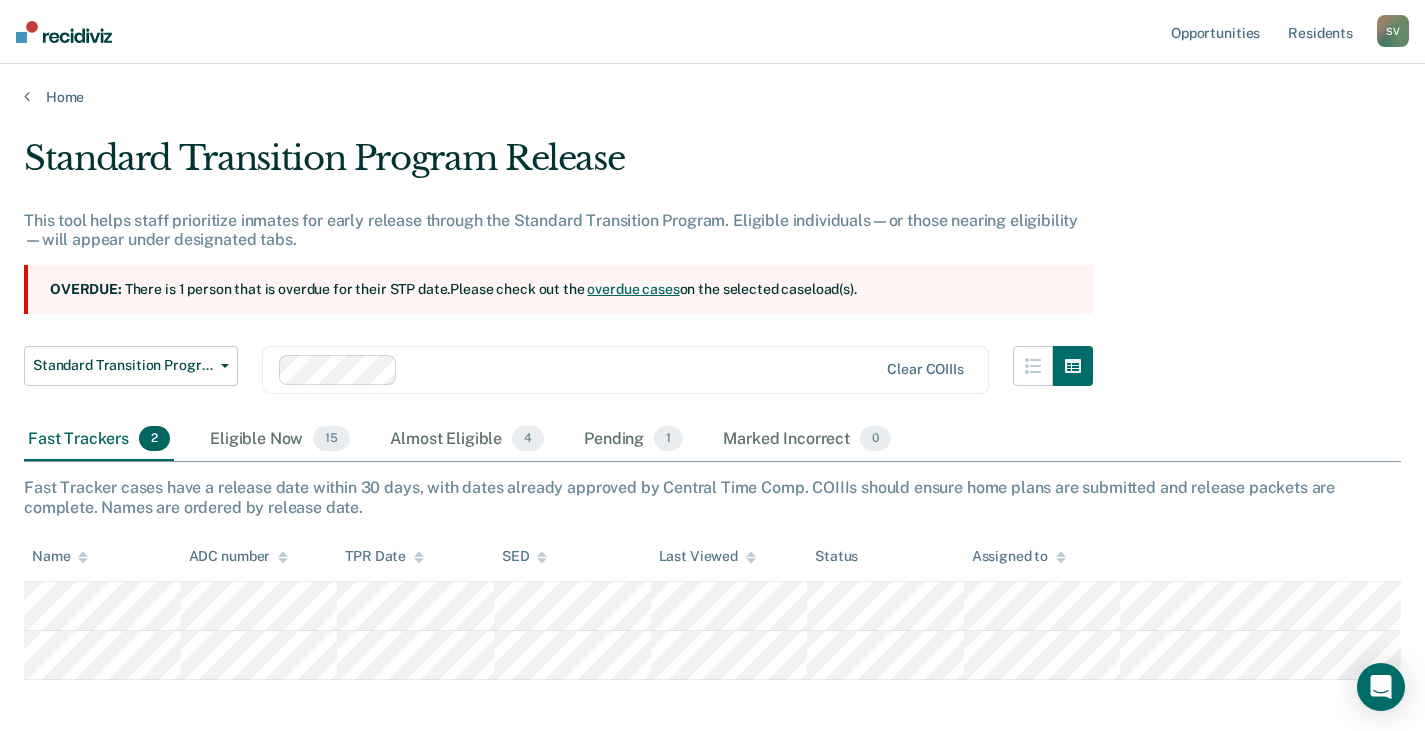 click at bounding box center (641, 369) 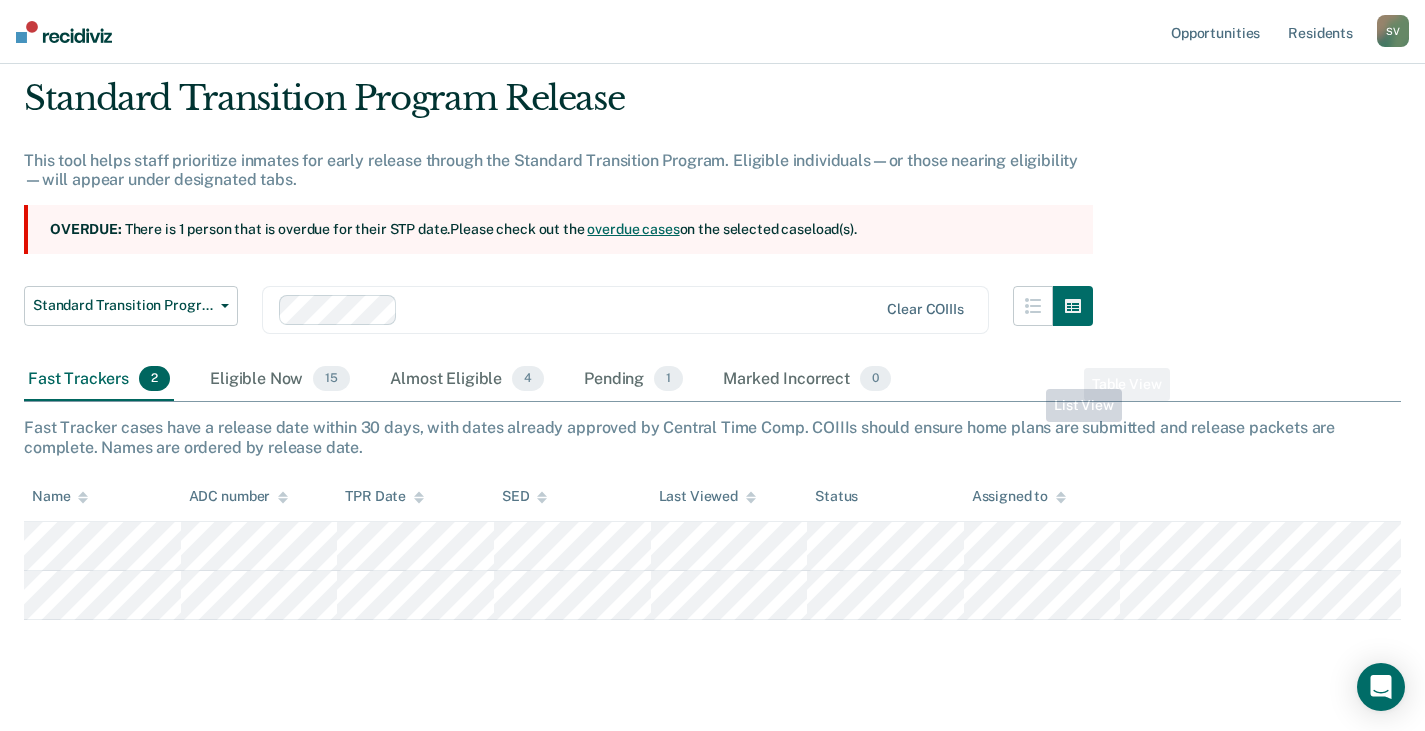 scroll, scrollTop: 93, scrollLeft: 0, axis: vertical 